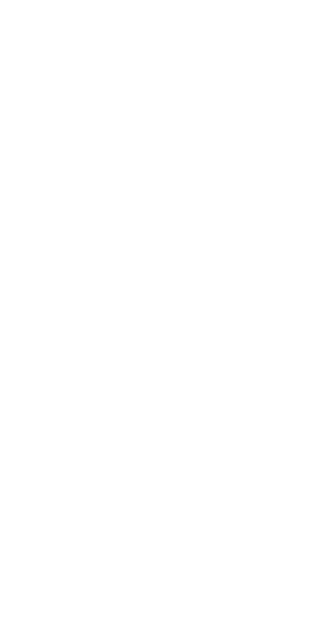 scroll, scrollTop: 0, scrollLeft: 0, axis: both 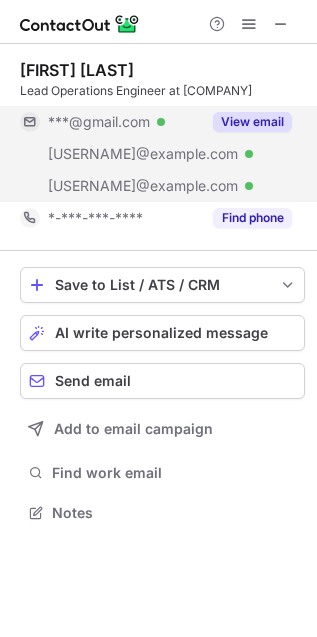 click on "View email" at bounding box center [246, 122] 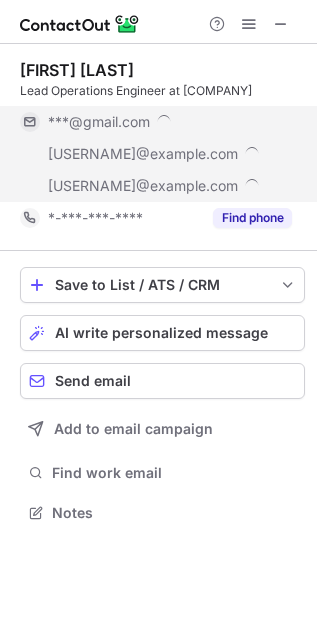 scroll, scrollTop: 11, scrollLeft: 10, axis: both 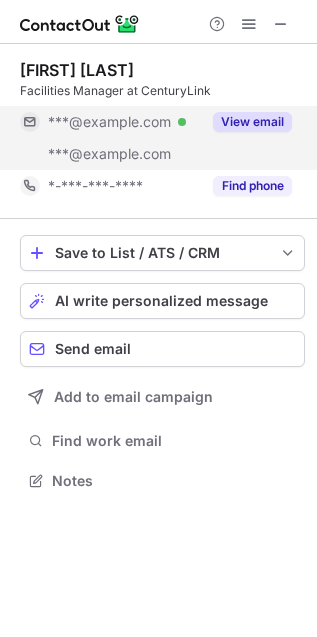 click on "View email" at bounding box center (252, 122) 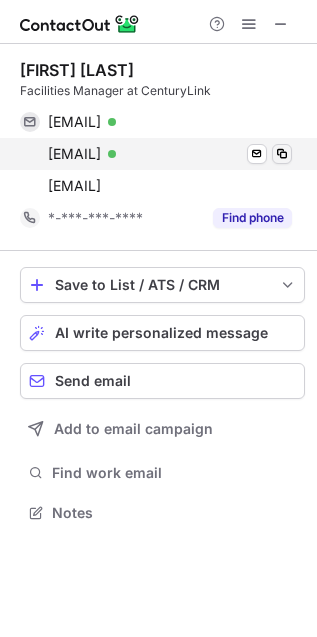 scroll, scrollTop: 10, scrollLeft: 10, axis: both 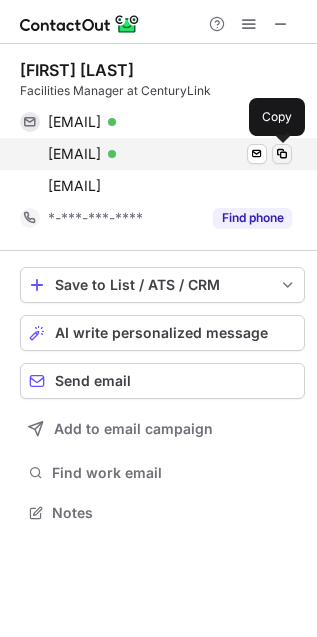 click at bounding box center (282, 154) 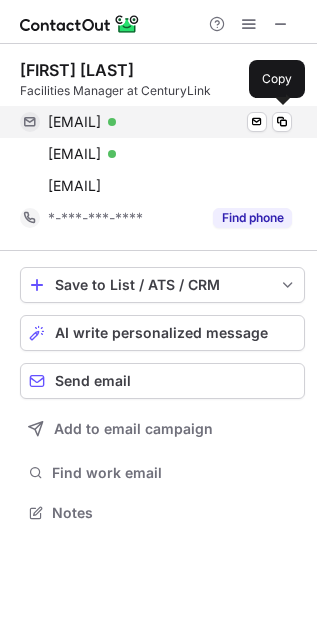type 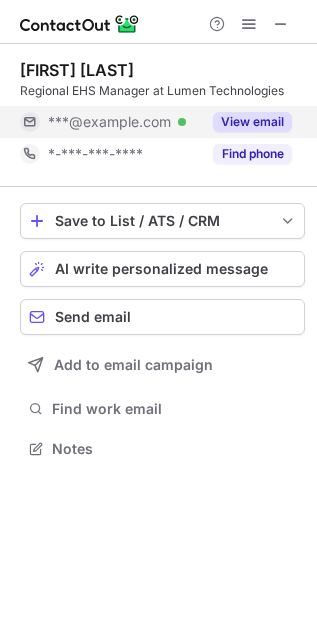 scroll, scrollTop: 0, scrollLeft: 0, axis: both 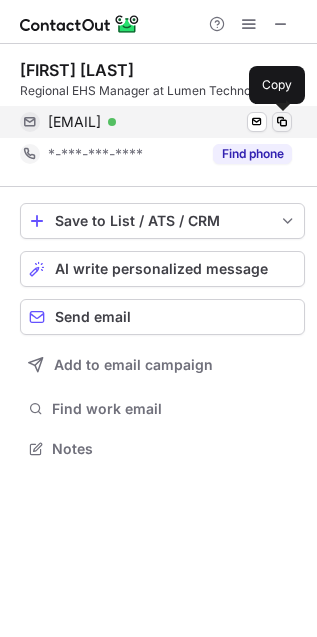 click at bounding box center [282, 122] 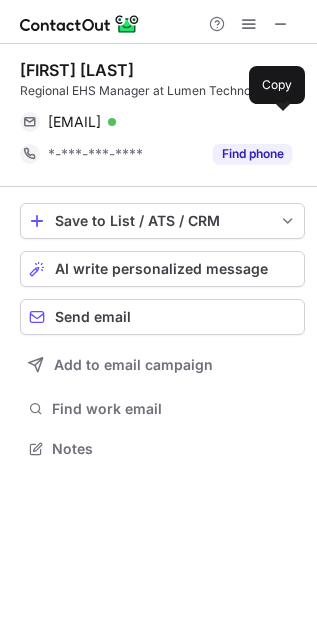 type 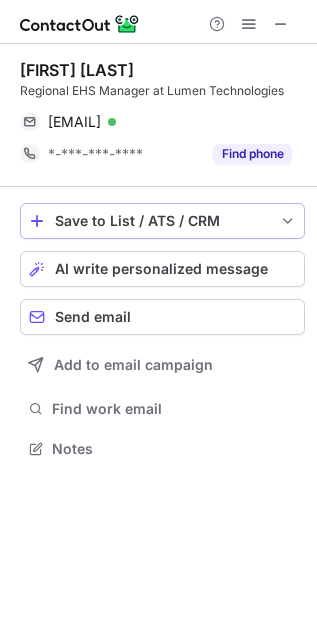 type 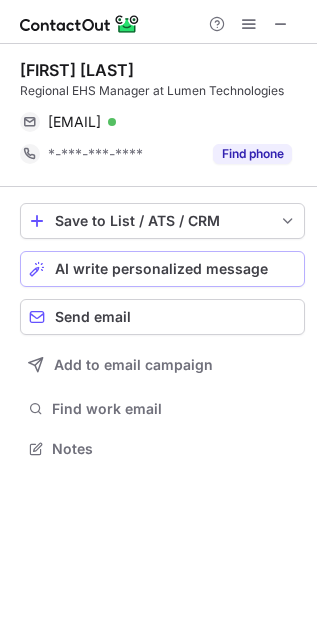 type 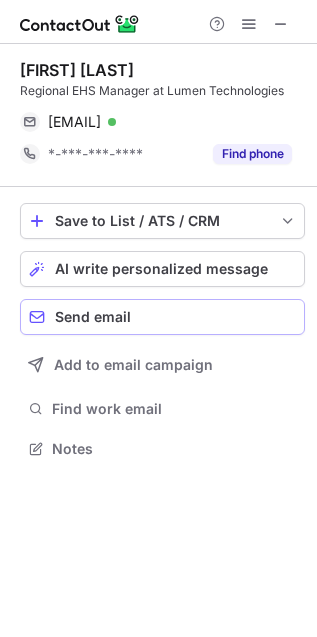type 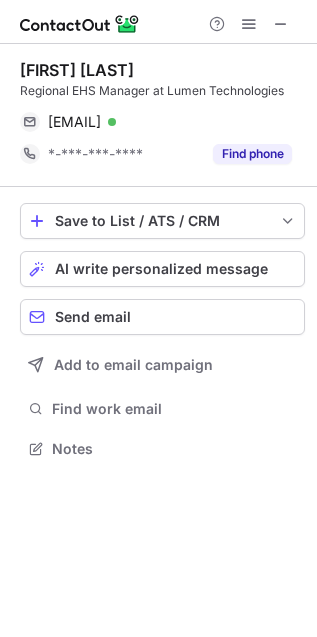 type 